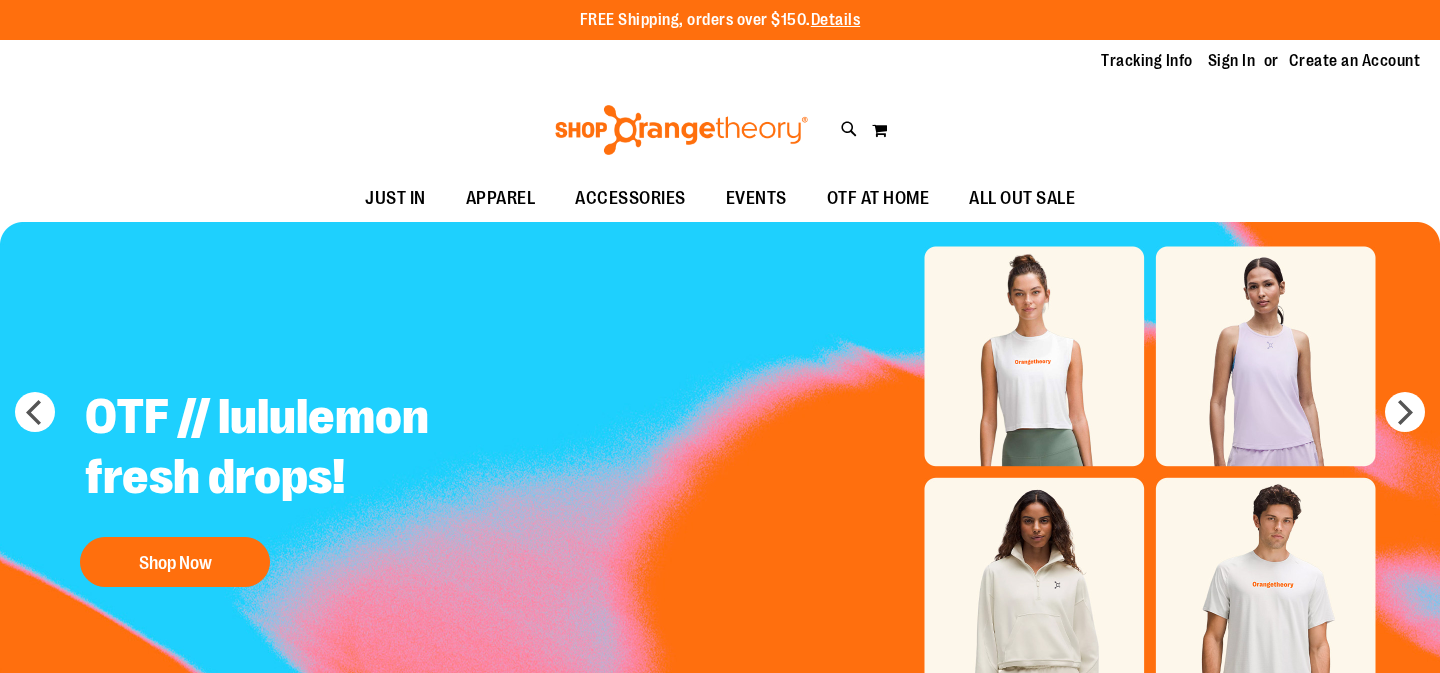 scroll, scrollTop: 0, scrollLeft: 0, axis: both 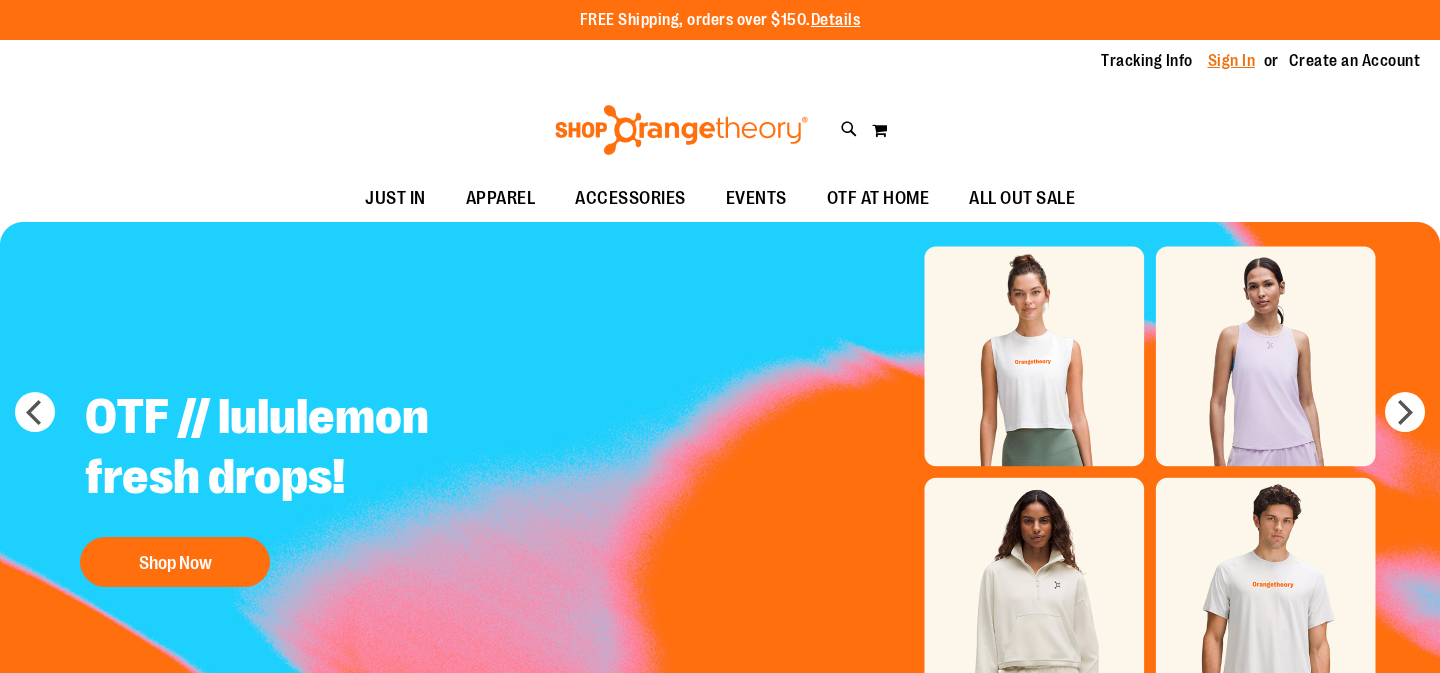 type on "**********" 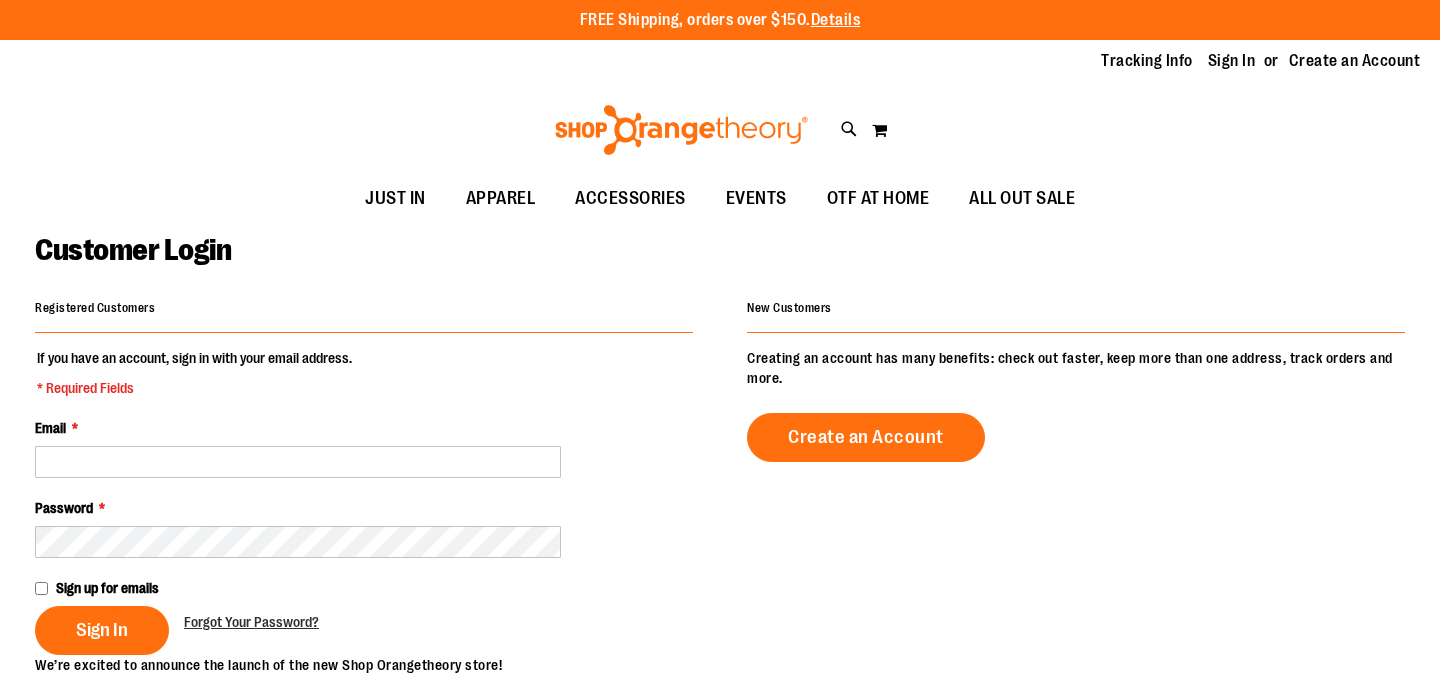 scroll, scrollTop: 0, scrollLeft: 0, axis: both 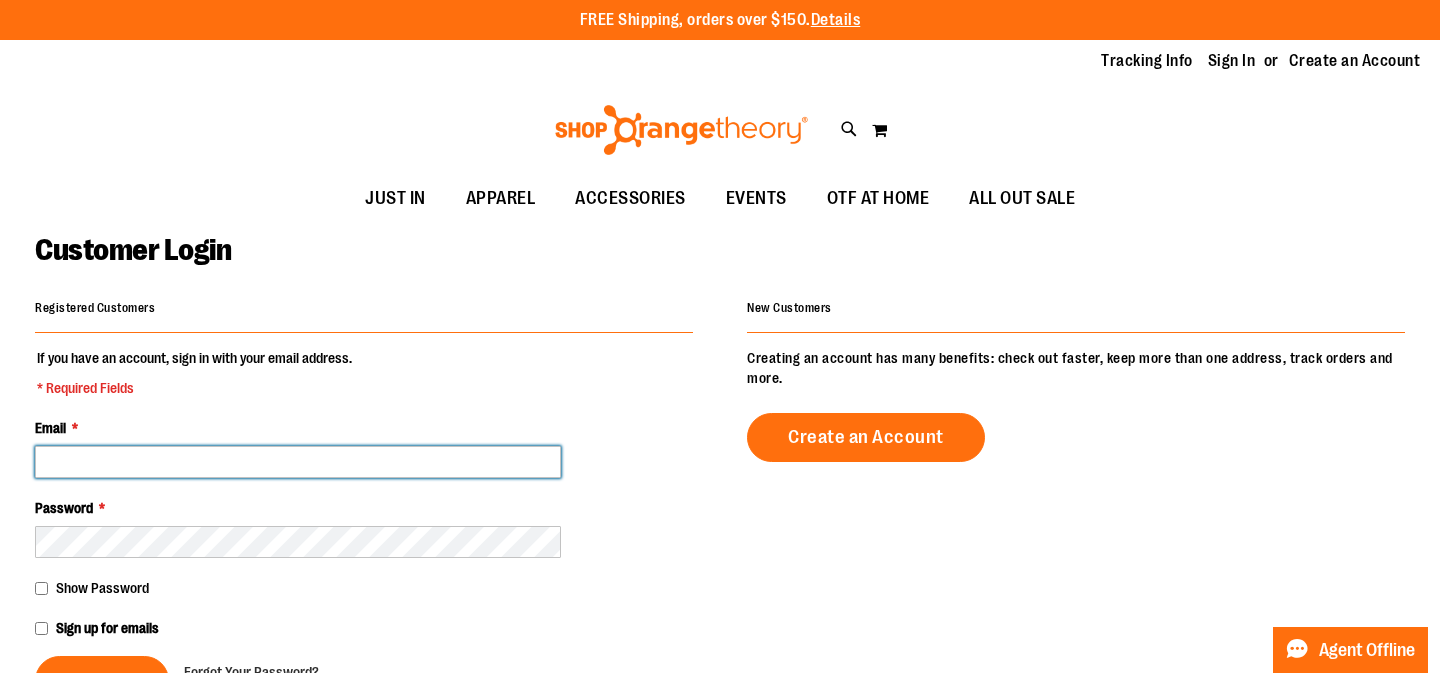 type on "**********" 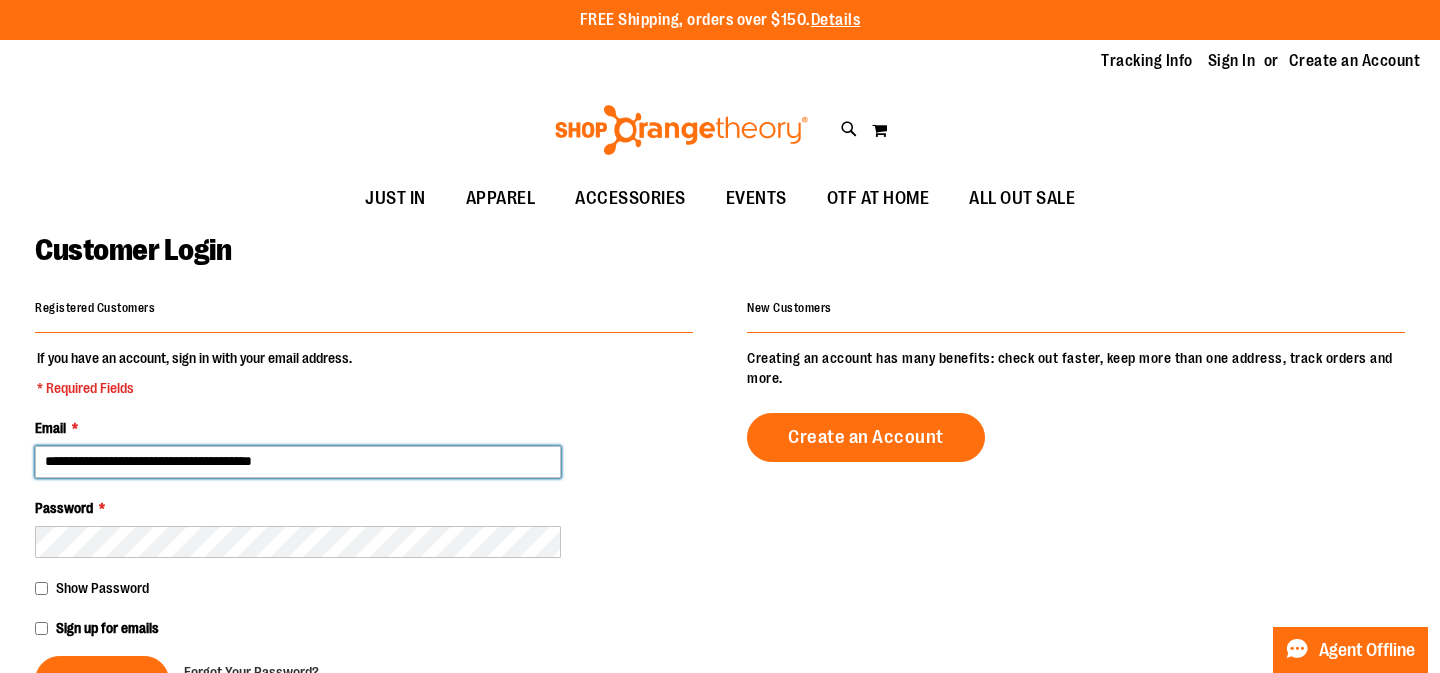 click on "**********" at bounding box center (298, 462) 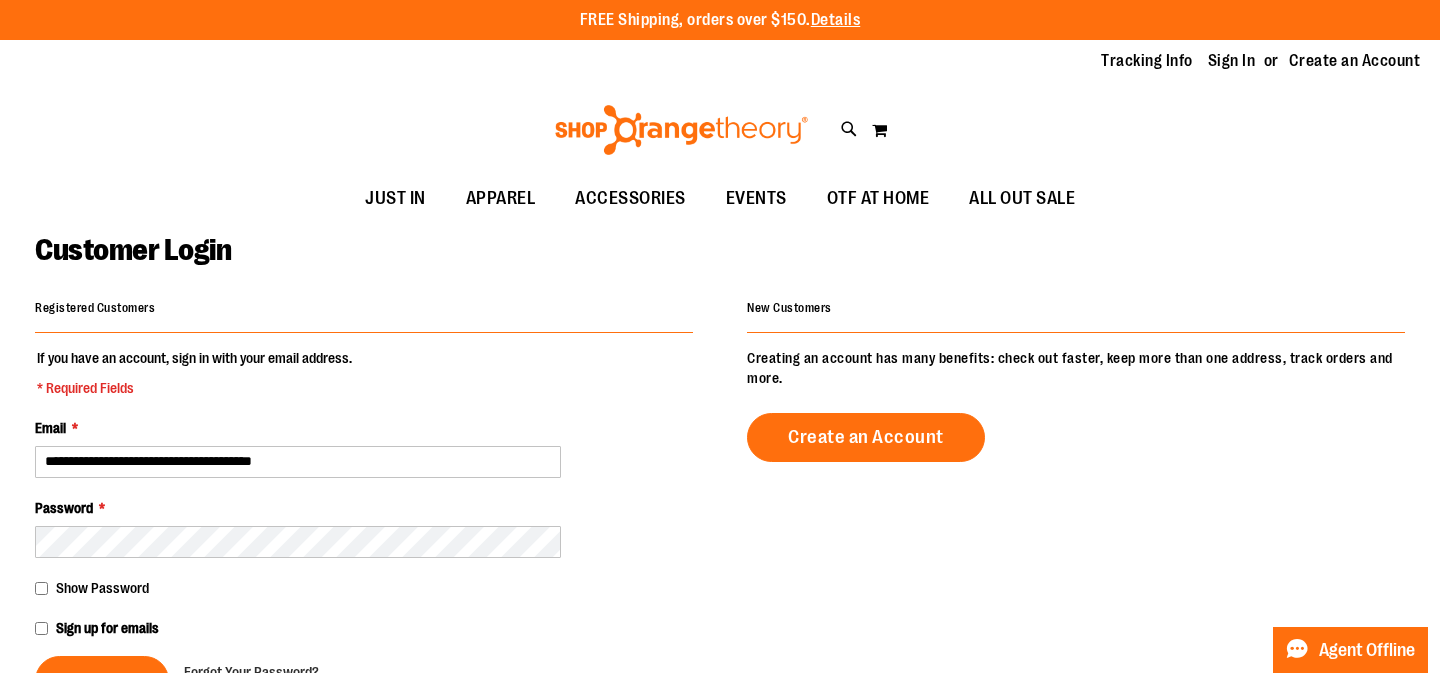 type on "**********" 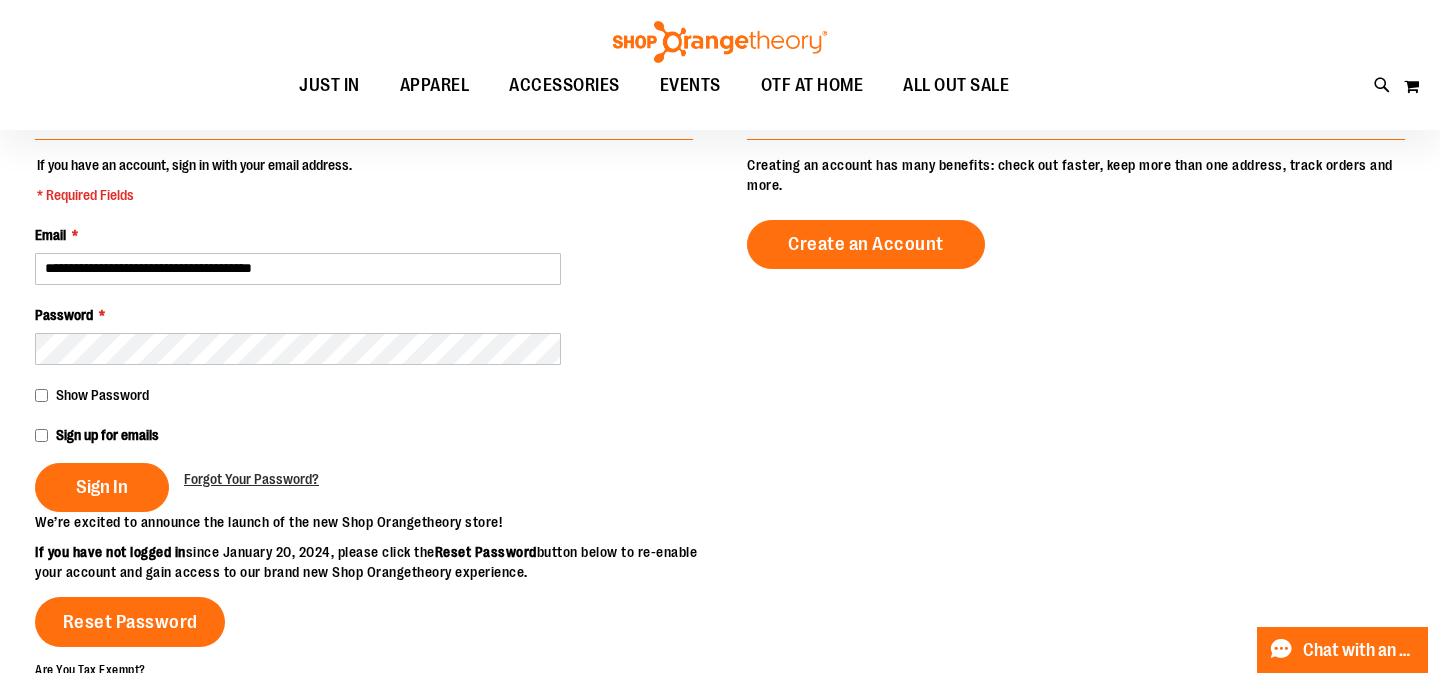 scroll, scrollTop: 271, scrollLeft: 0, axis: vertical 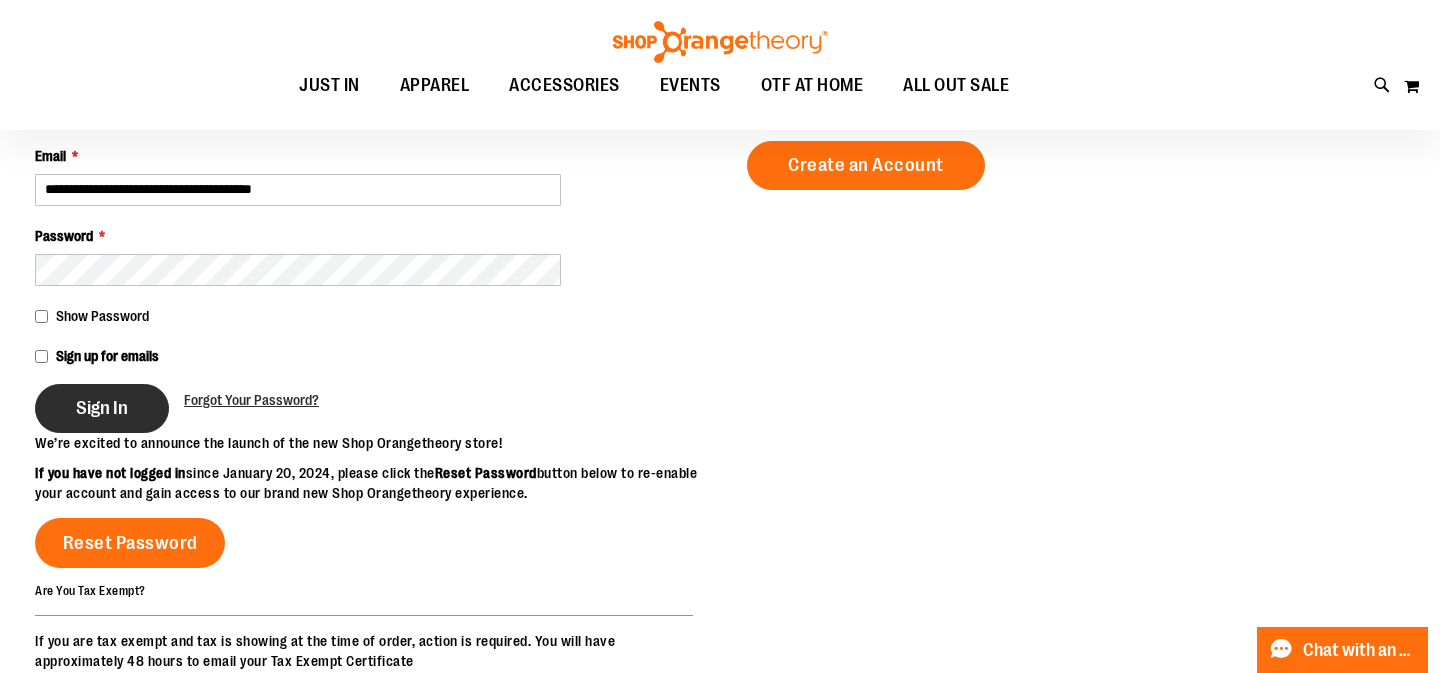 click on "Sign In" at bounding box center (102, 408) 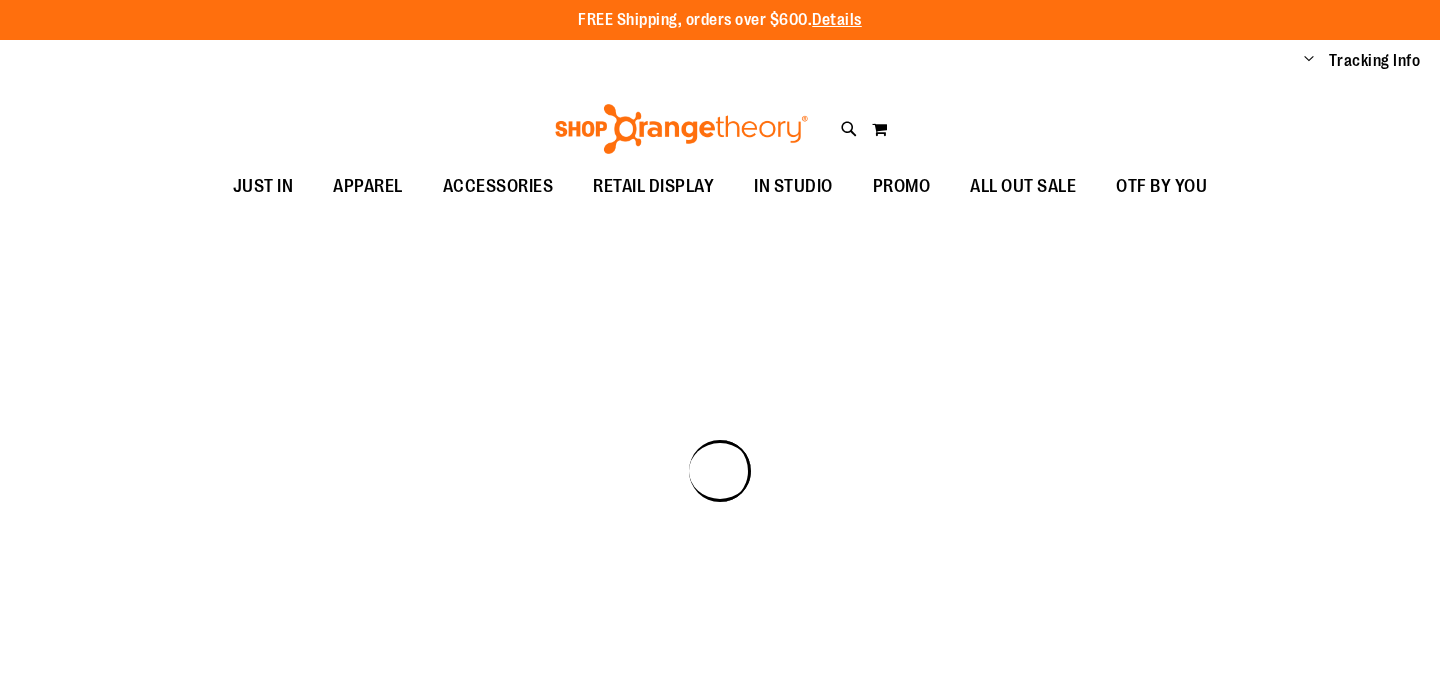 scroll, scrollTop: 0, scrollLeft: 0, axis: both 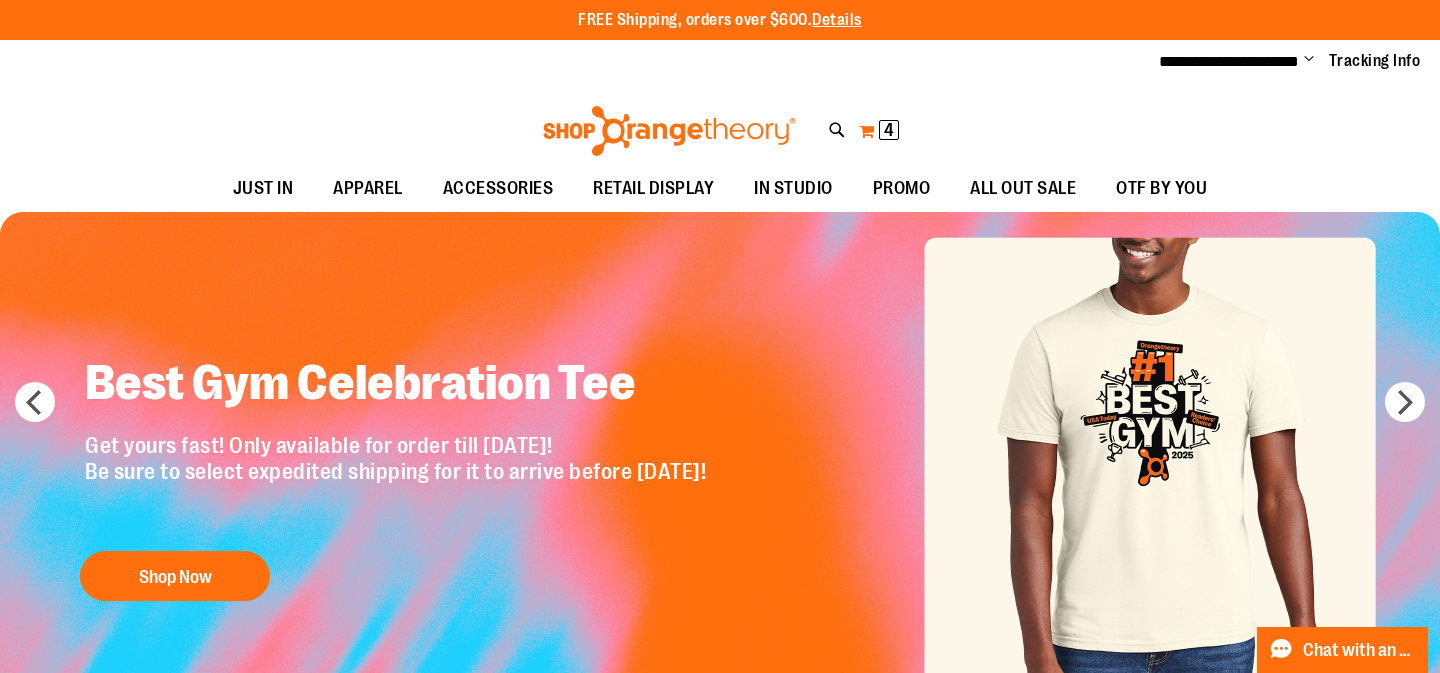 type on "**********" 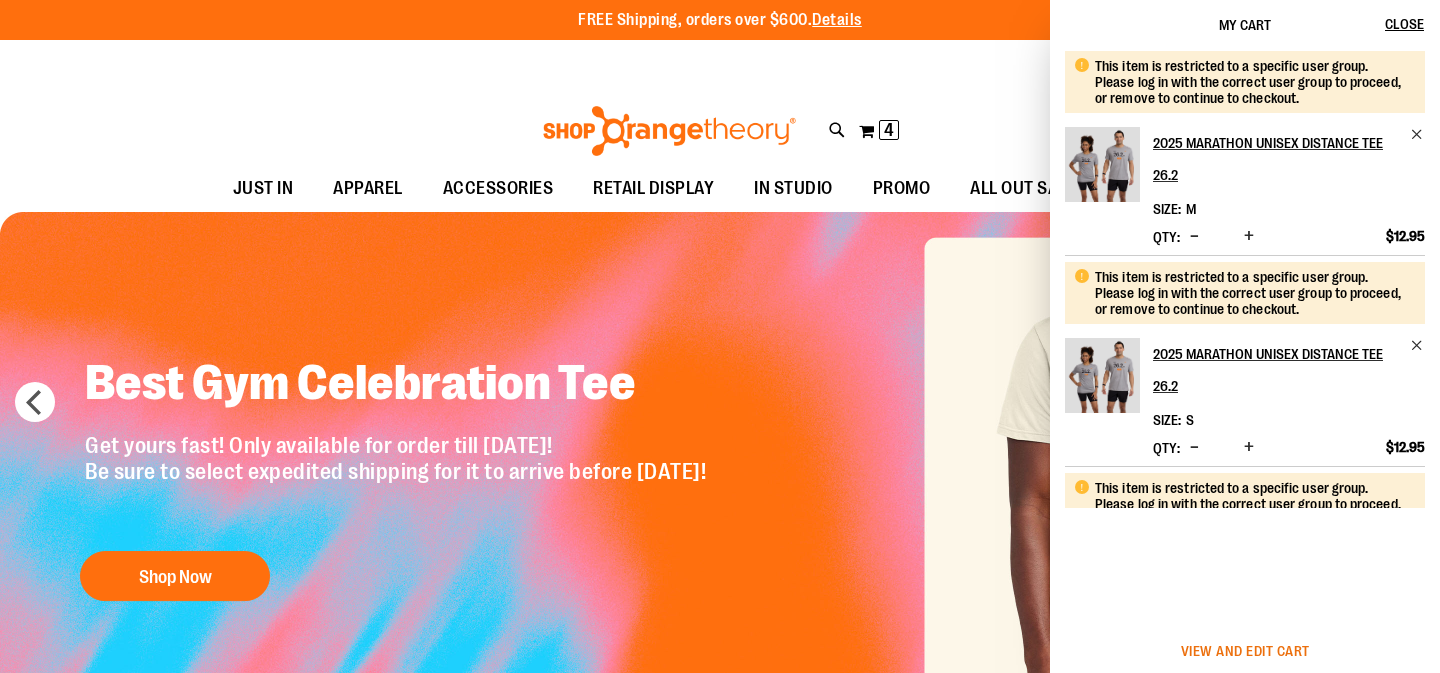 click on "View and edit cart" at bounding box center [1245, 651] 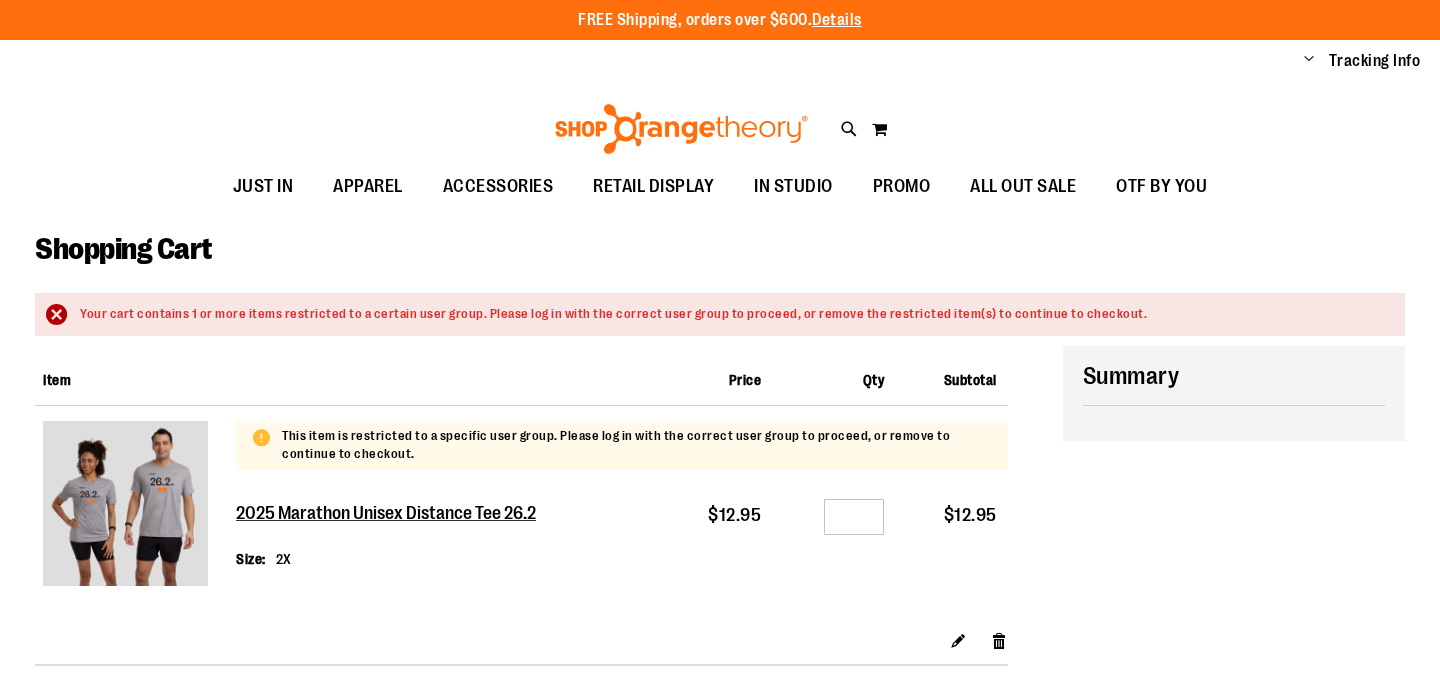 scroll, scrollTop: 0, scrollLeft: 0, axis: both 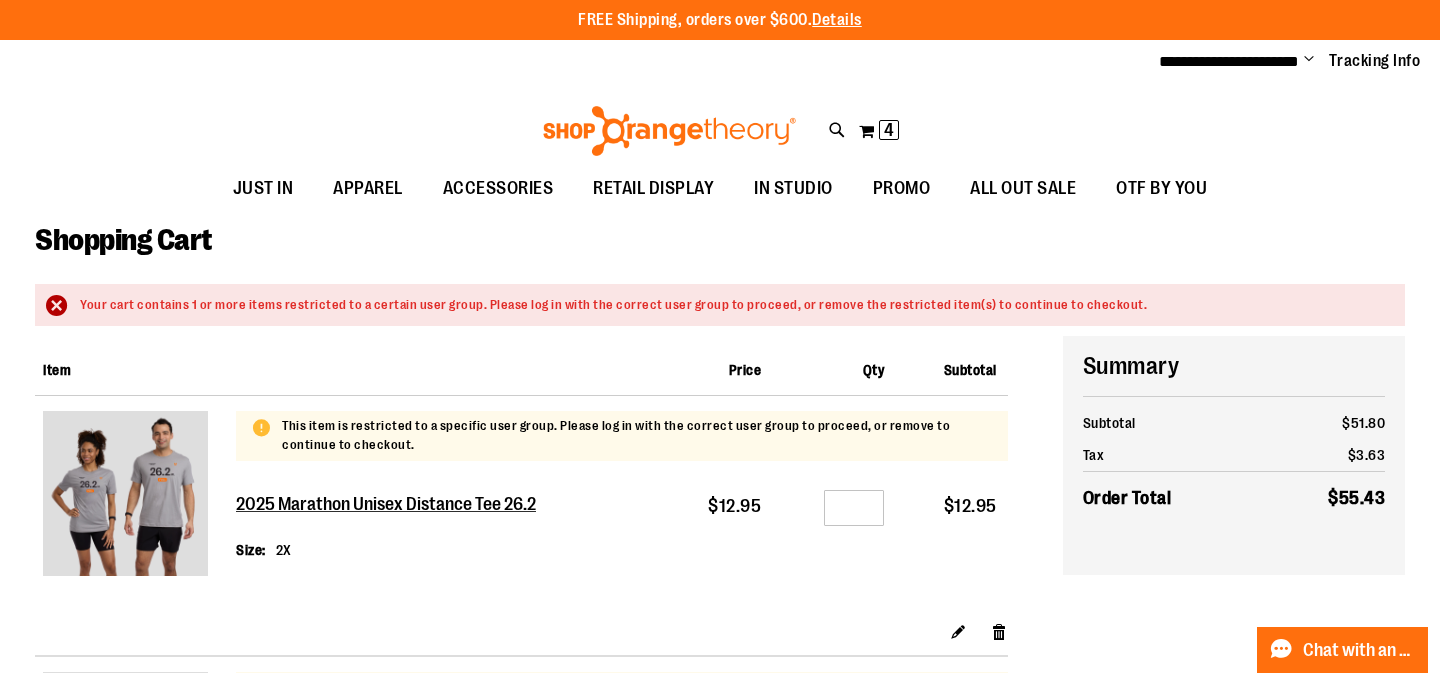 type on "**********" 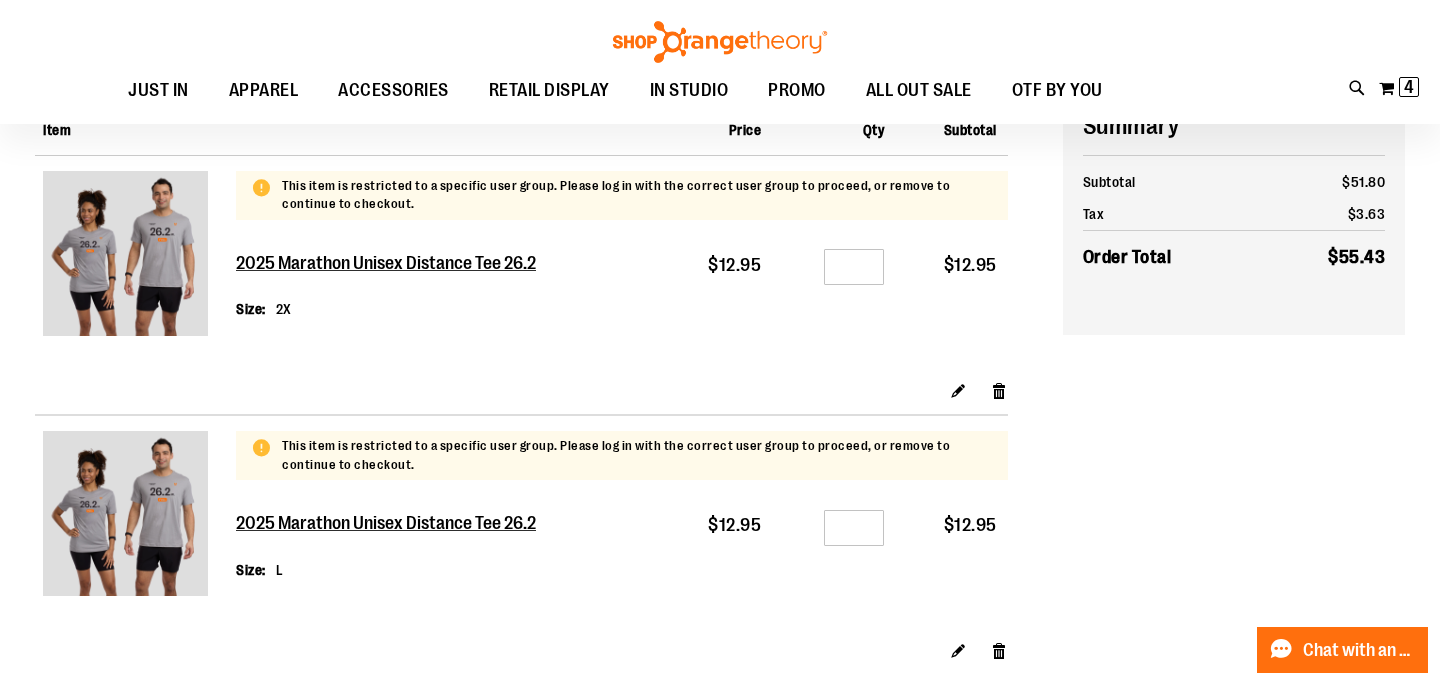 scroll, scrollTop: 248, scrollLeft: 0, axis: vertical 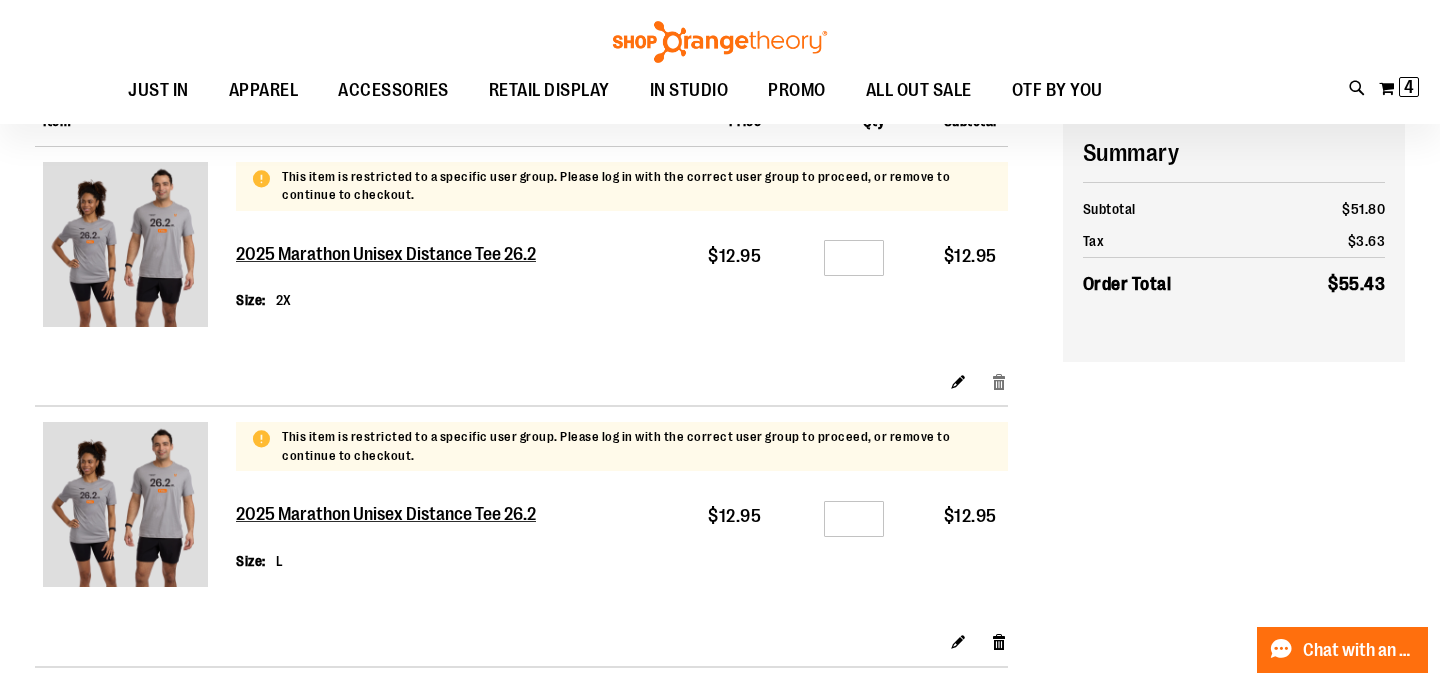 click on "Remove item" at bounding box center (999, 380) 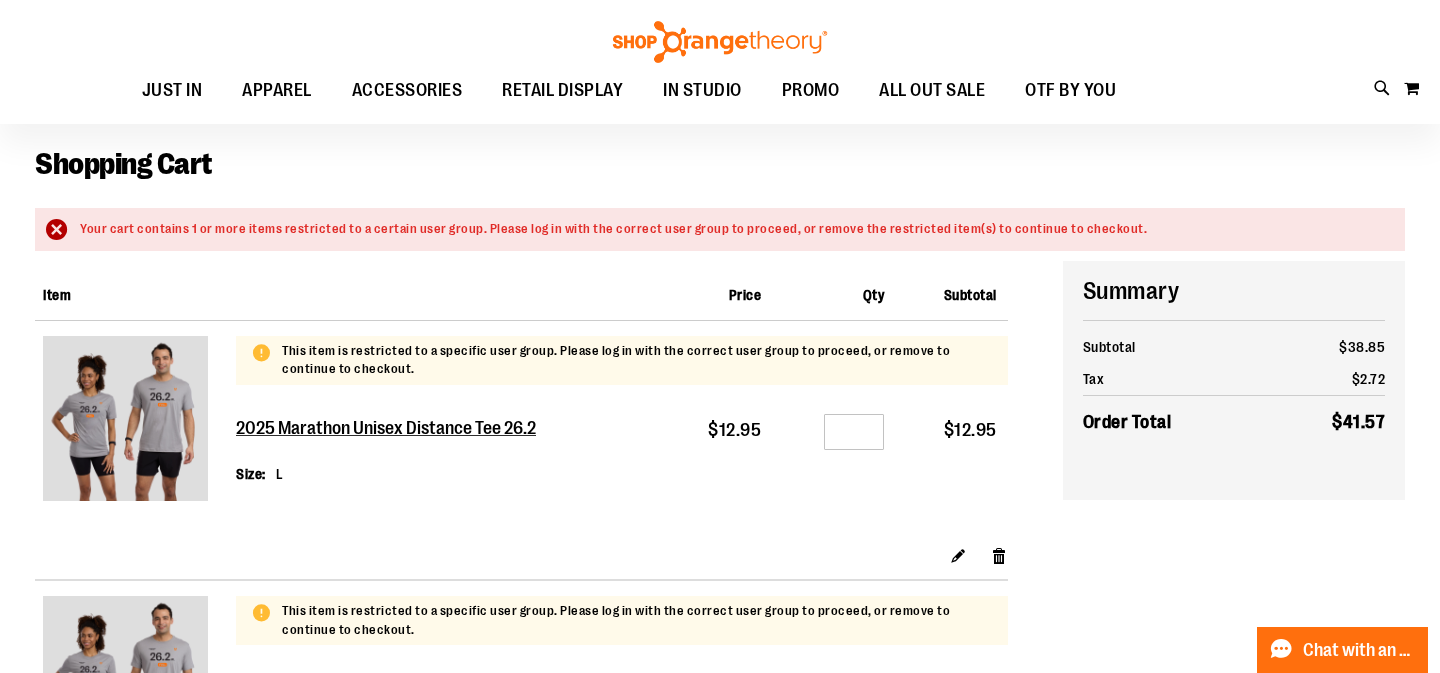 scroll, scrollTop: 139, scrollLeft: 0, axis: vertical 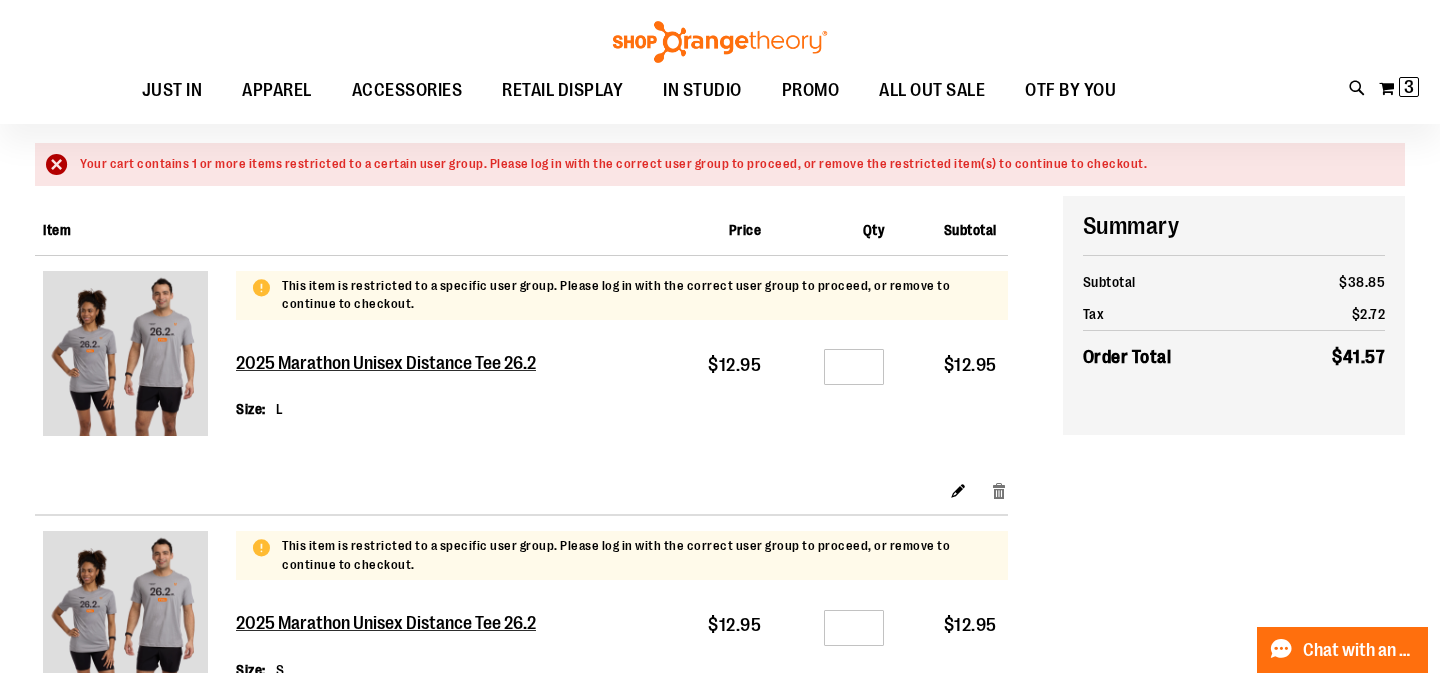 type on "**********" 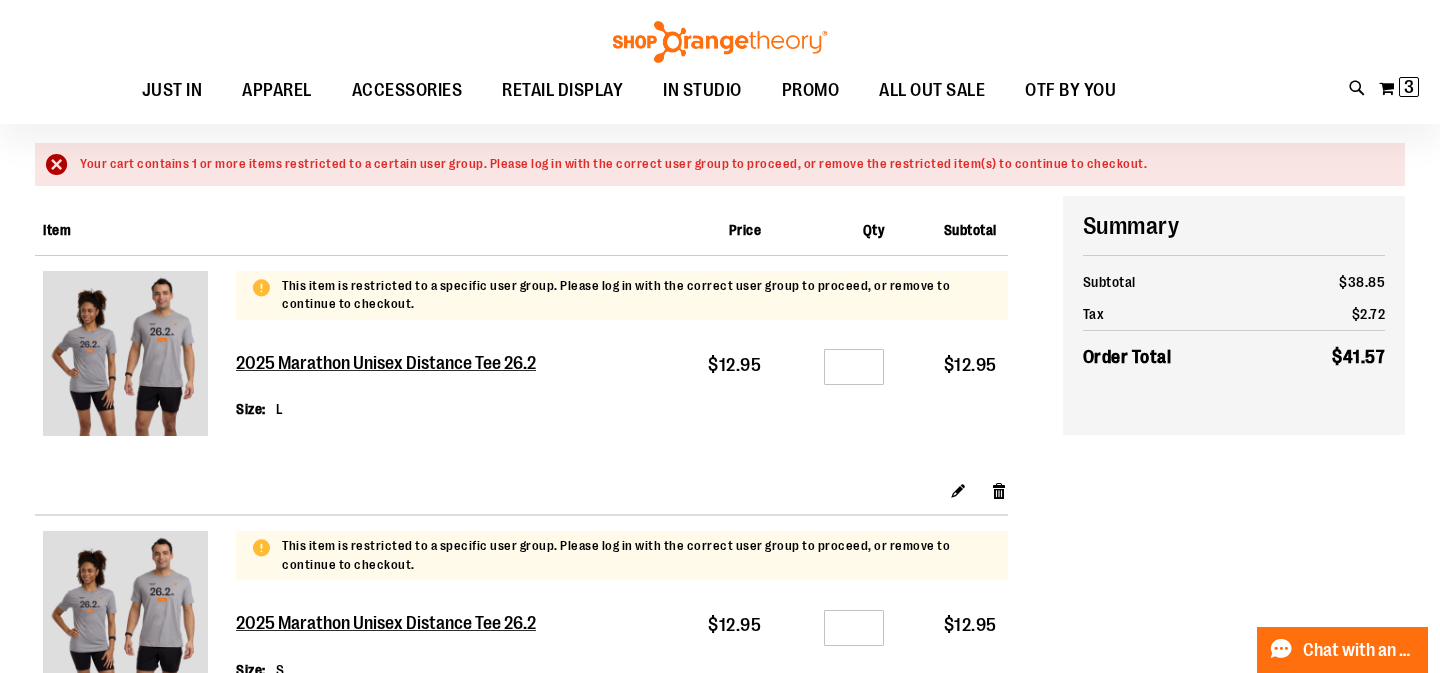click at bounding box center (720, 534) 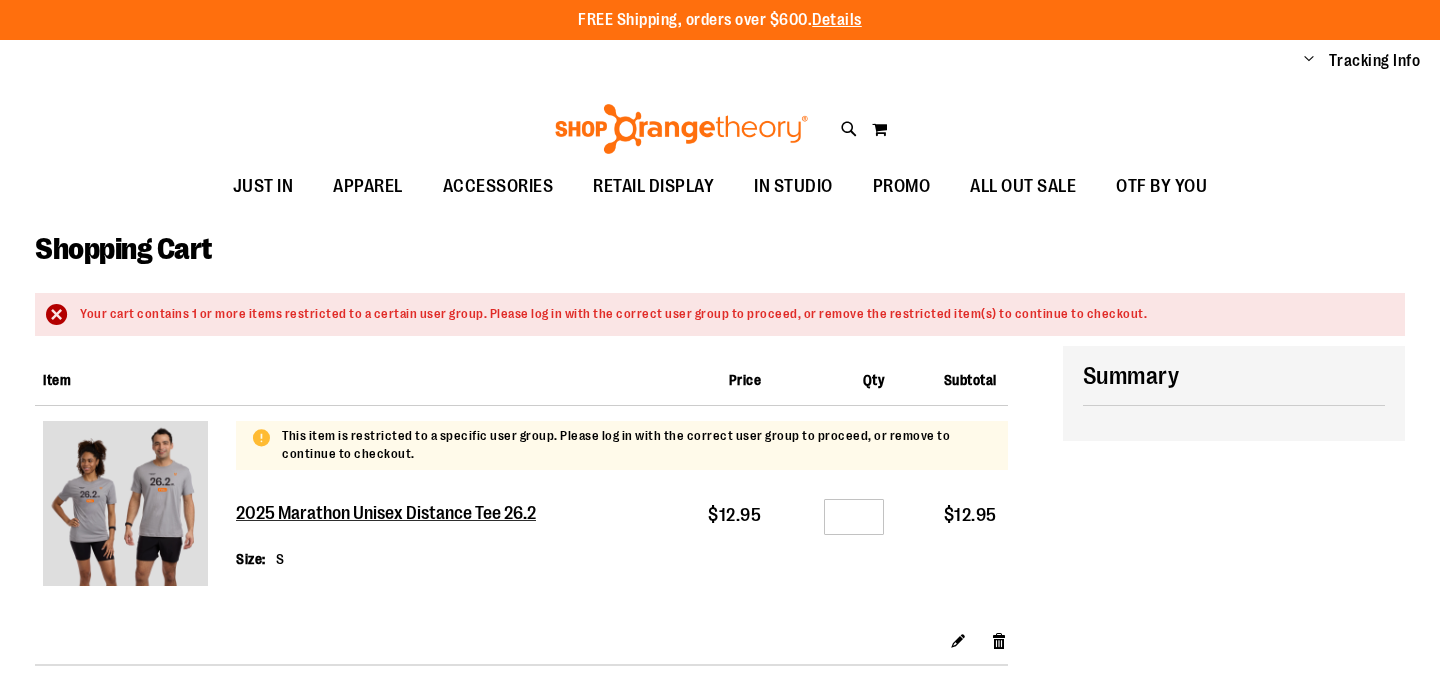 scroll, scrollTop: 0, scrollLeft: 0, axis: both 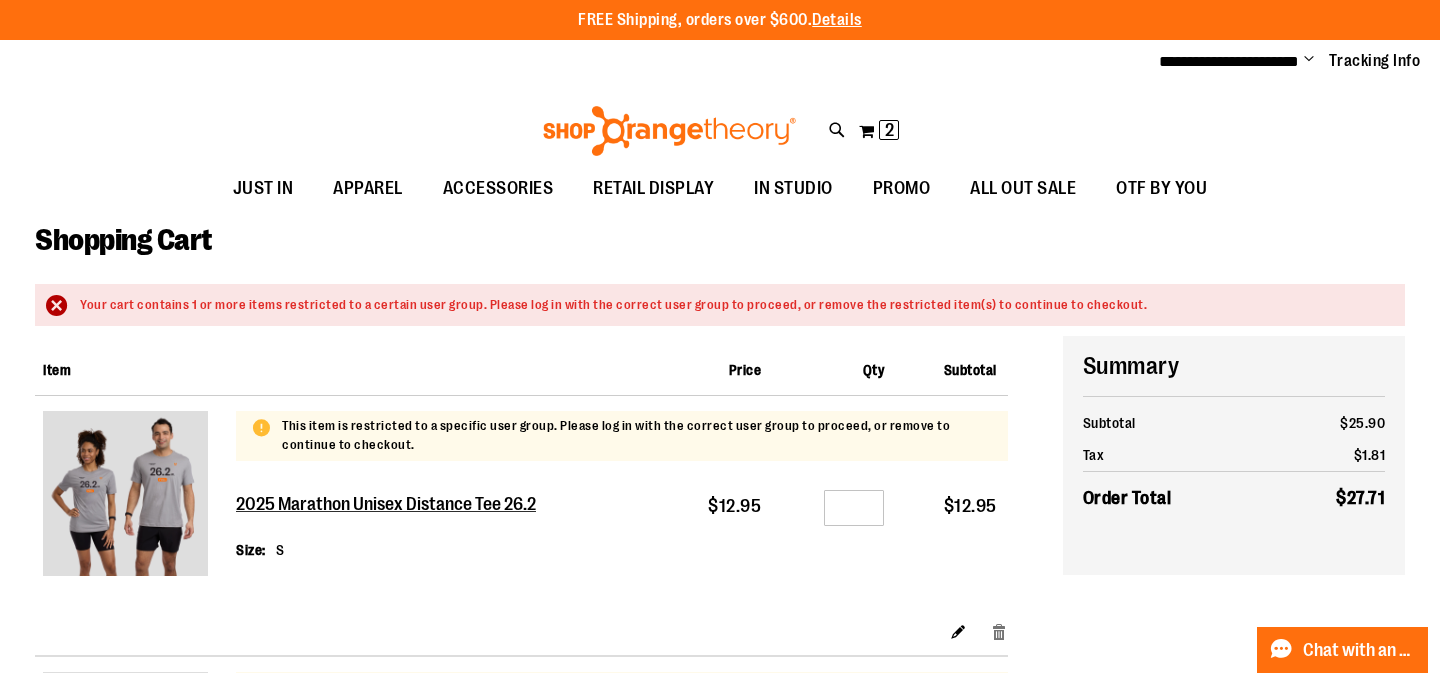type on "**********" 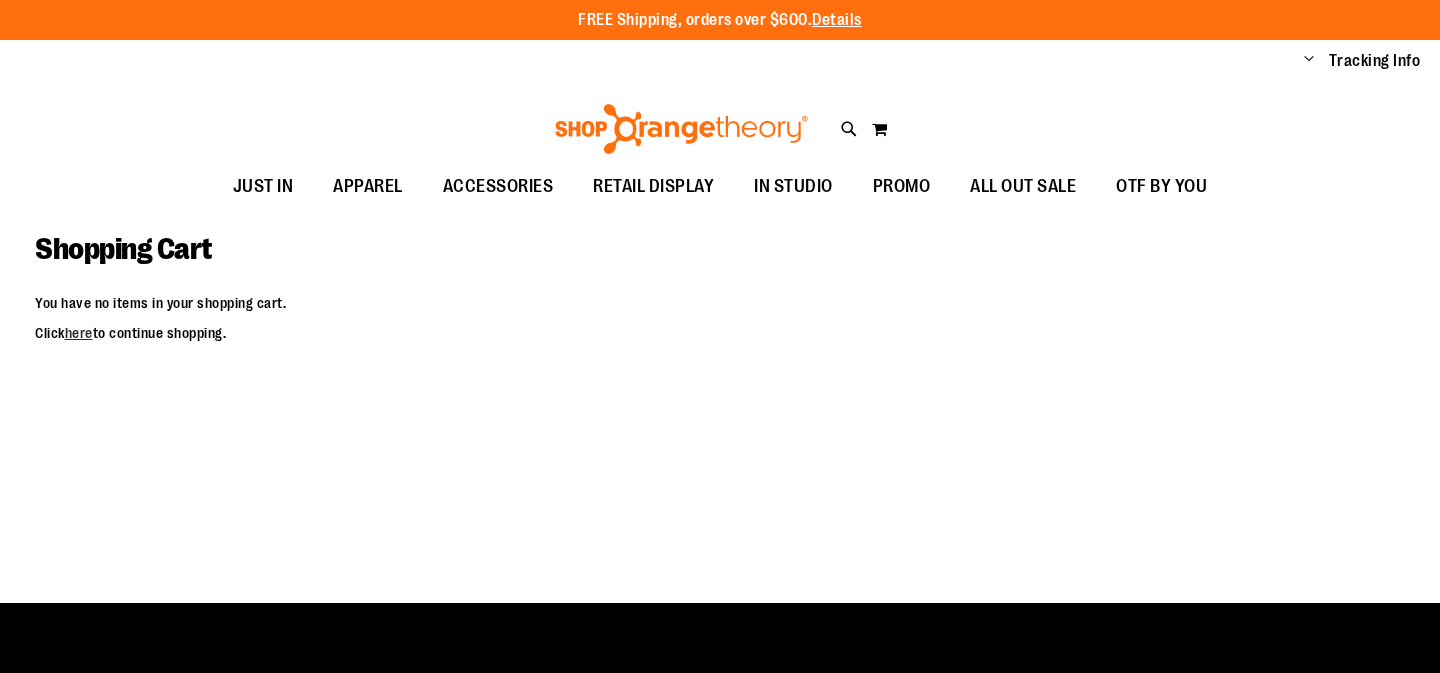 scroll, scrollTop: 0, scrollLeft: 0, axis: both 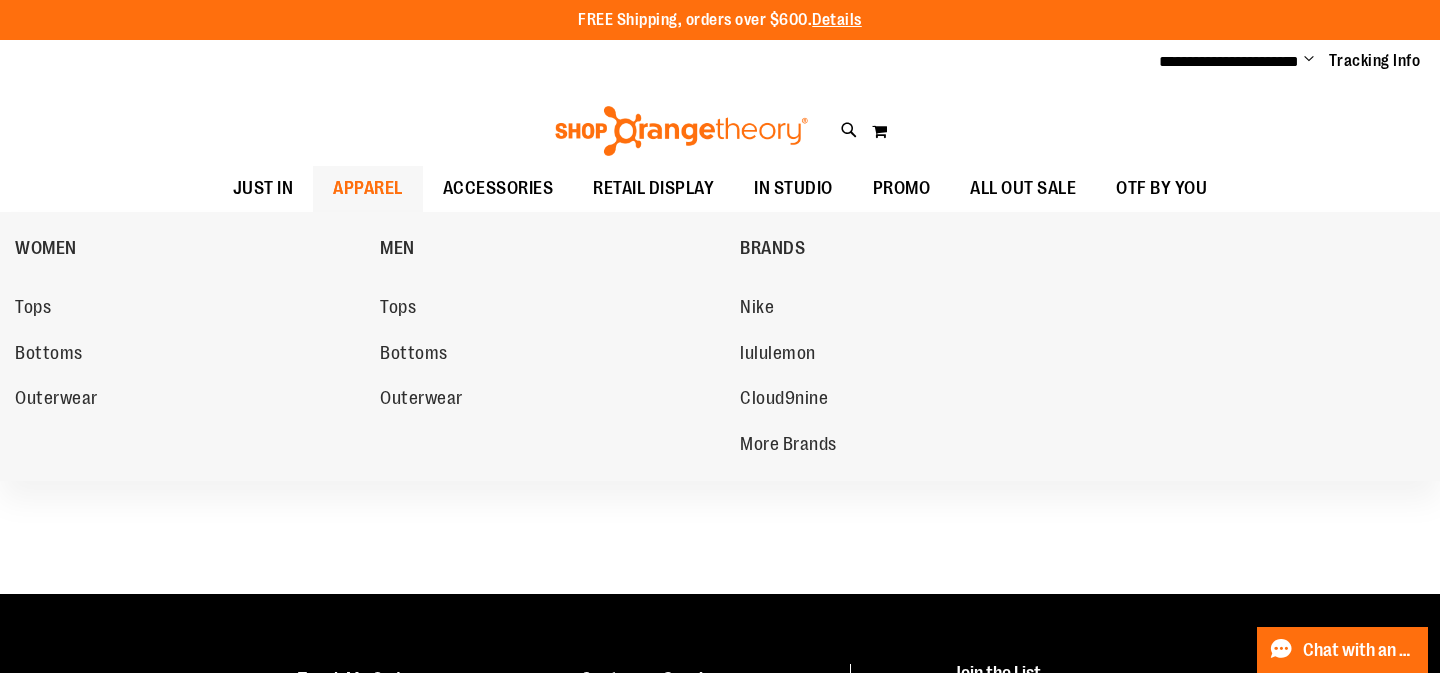 type on "**********" 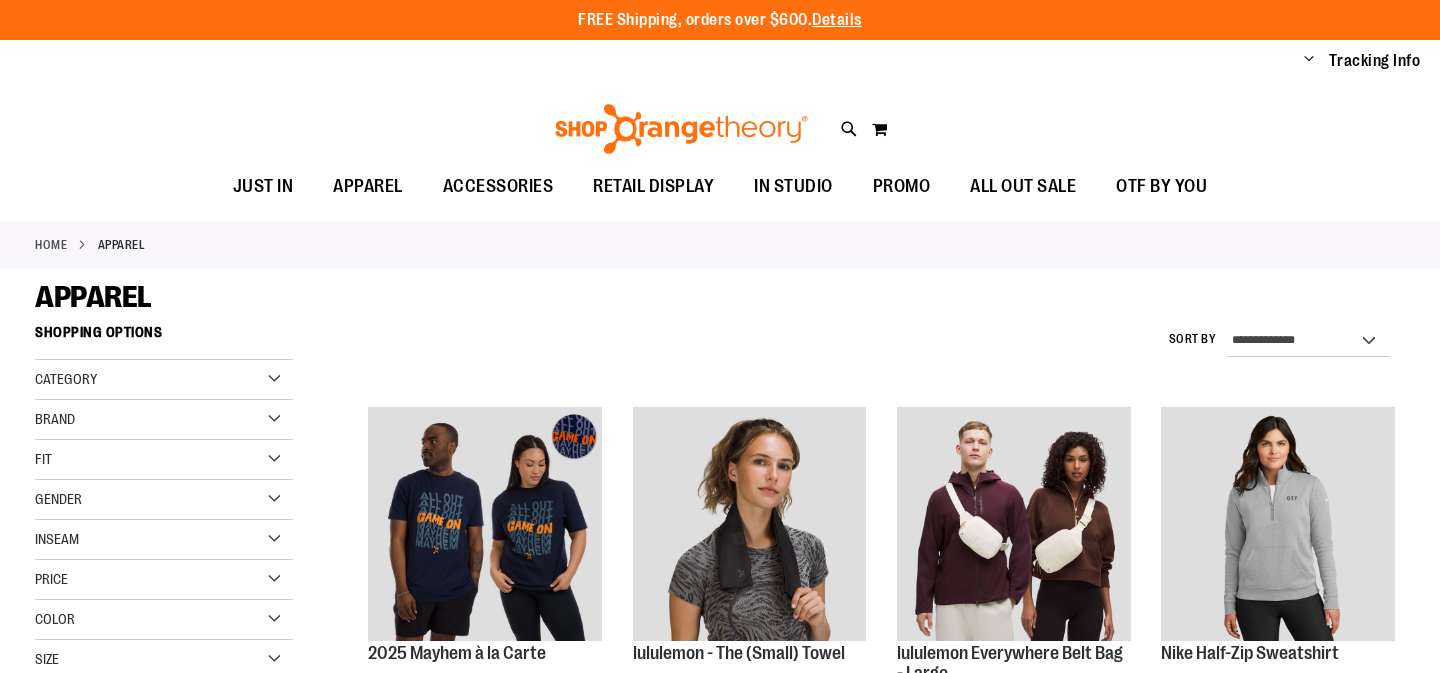scroll, scrollTop: 0, scrollLeft: 0, axis: both 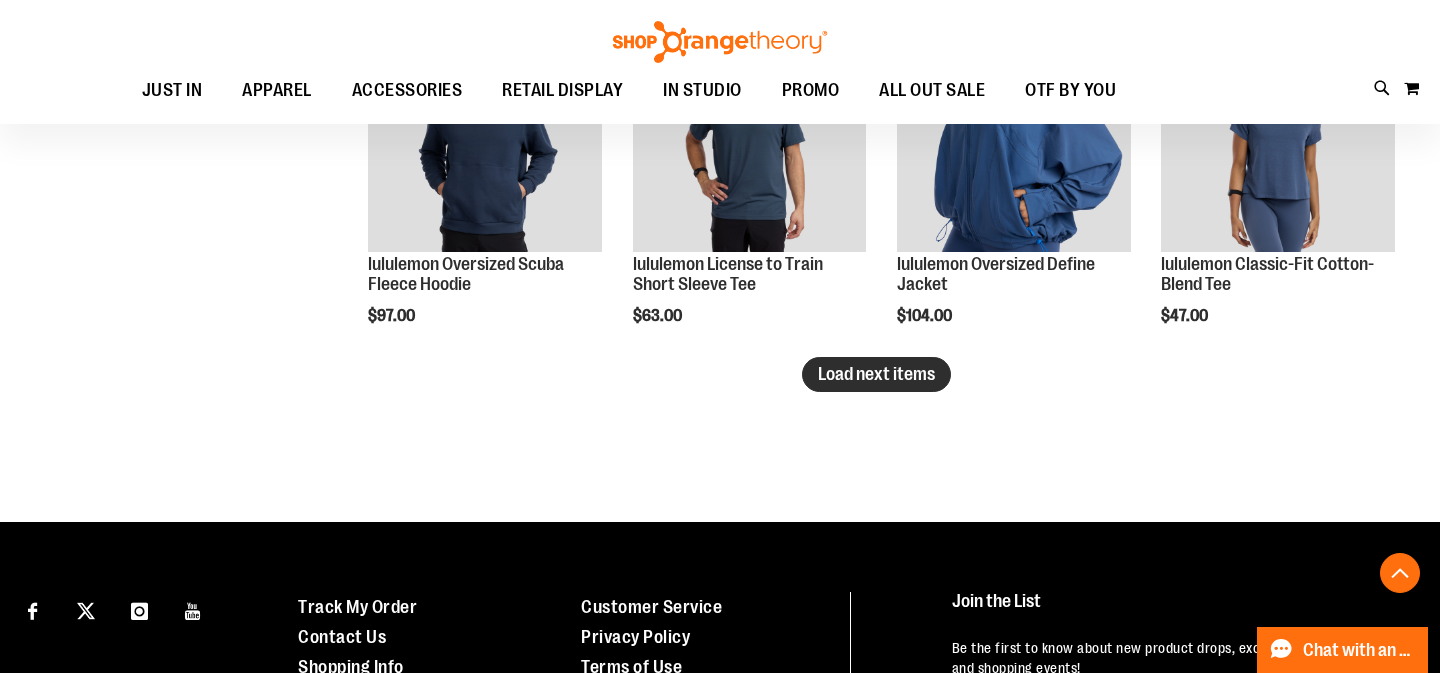 type on "**********" 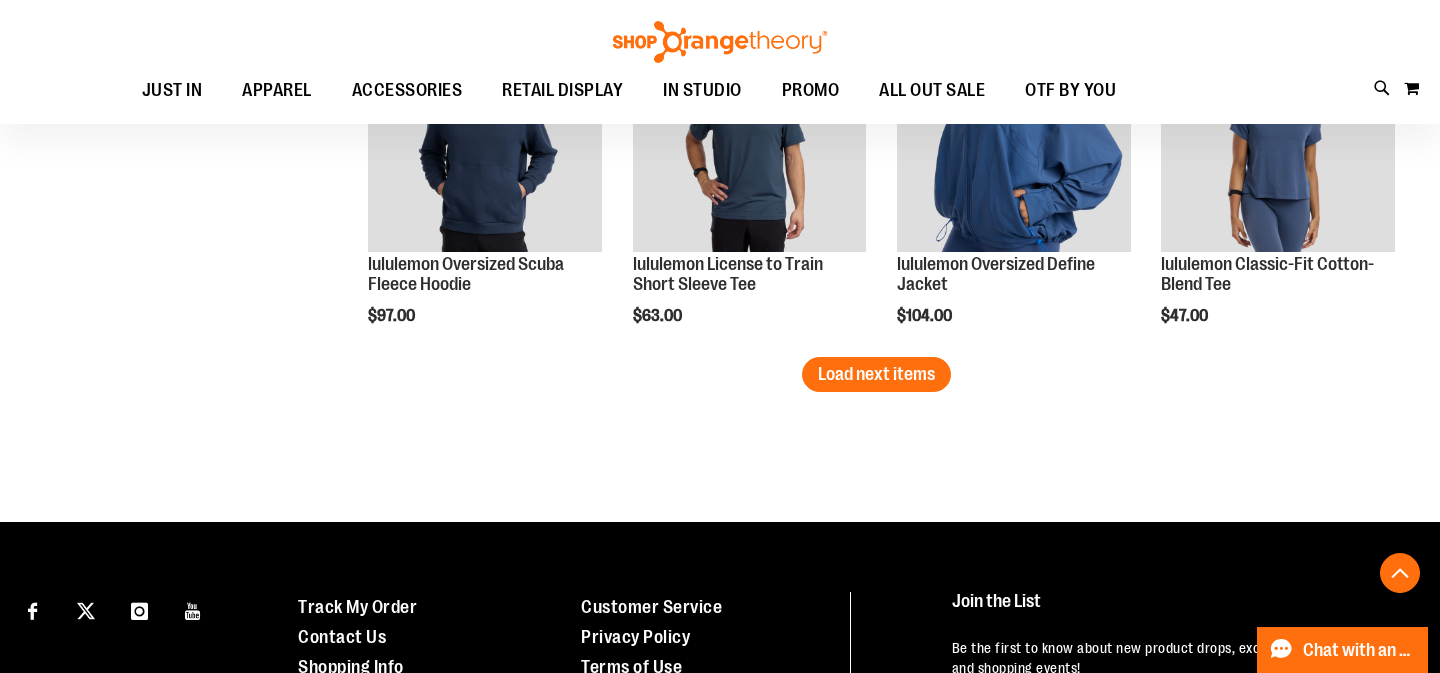 click on "Load next items" at bounding box center (876, 374) 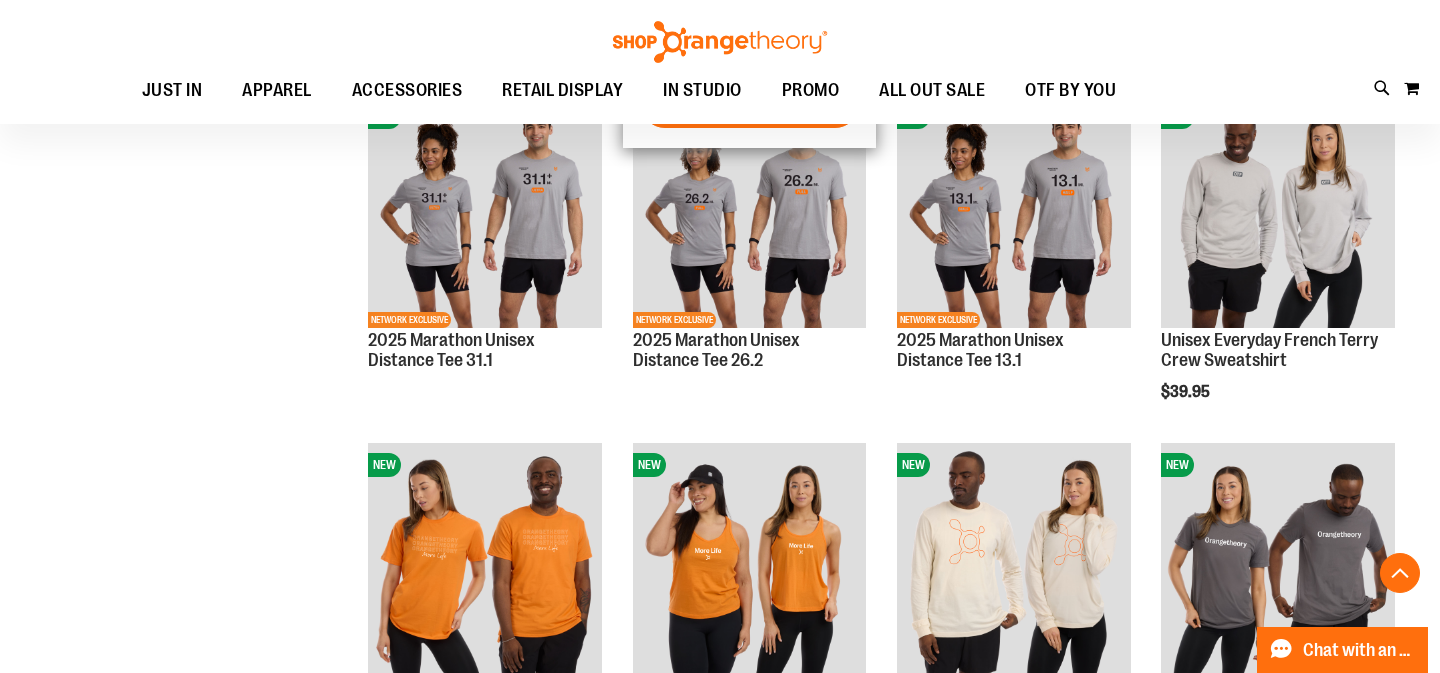 scroll, scrollTop: 3783, scrollLeft: 0, axis: vertical 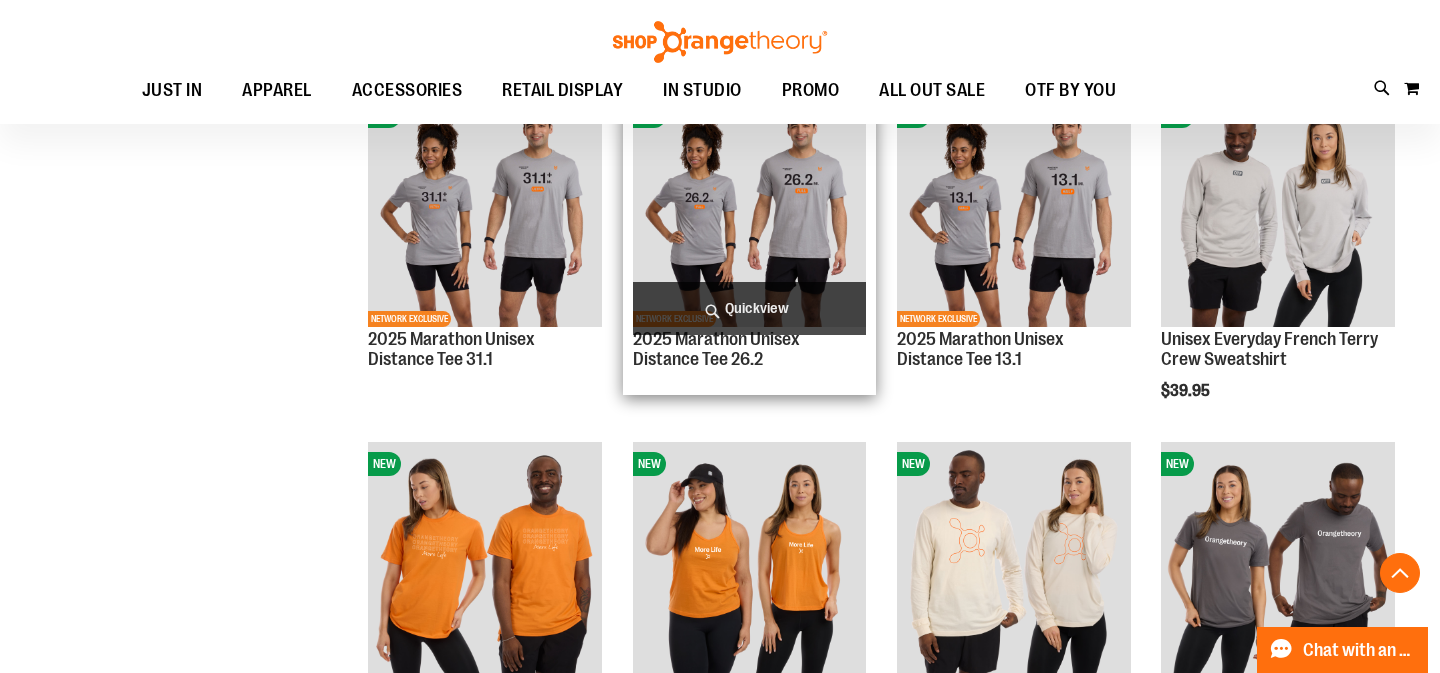 click at bounding box center [750, 211] 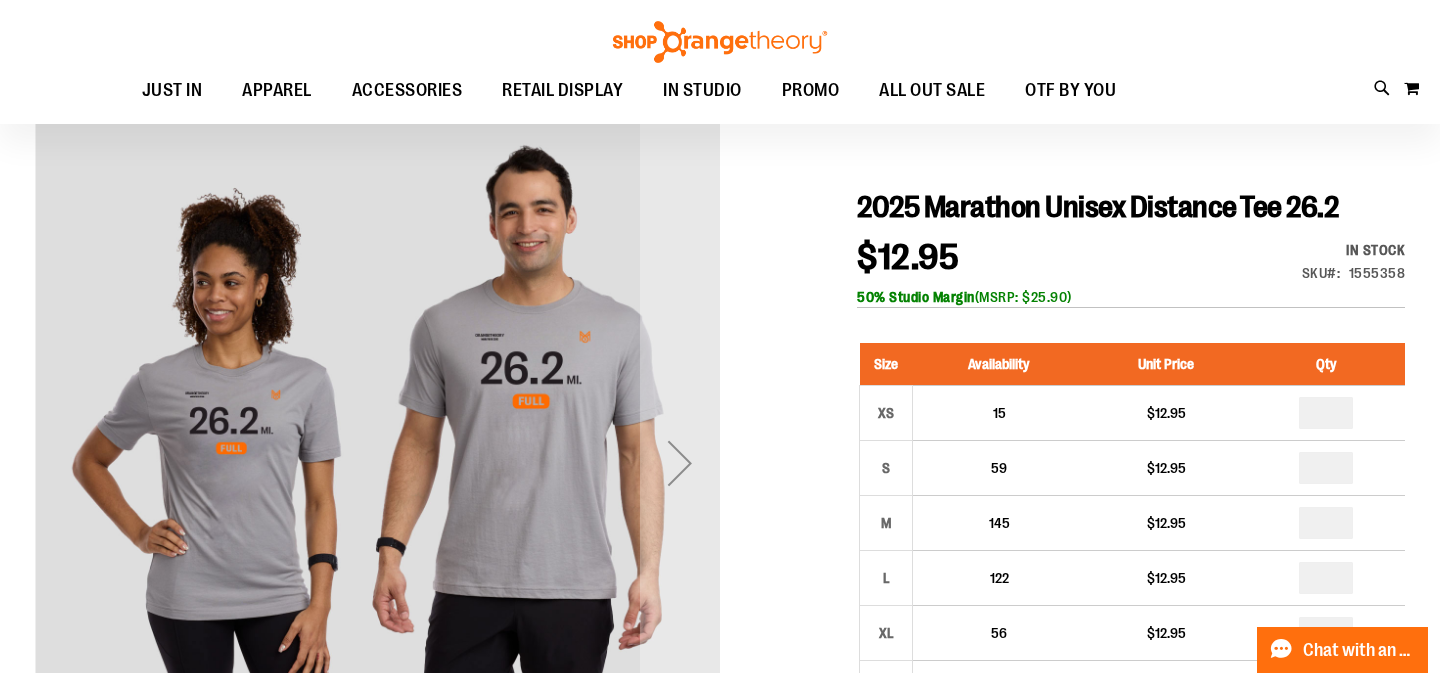 scroll, scrollTop: 338, scrollLeft: 0, axis: vertical 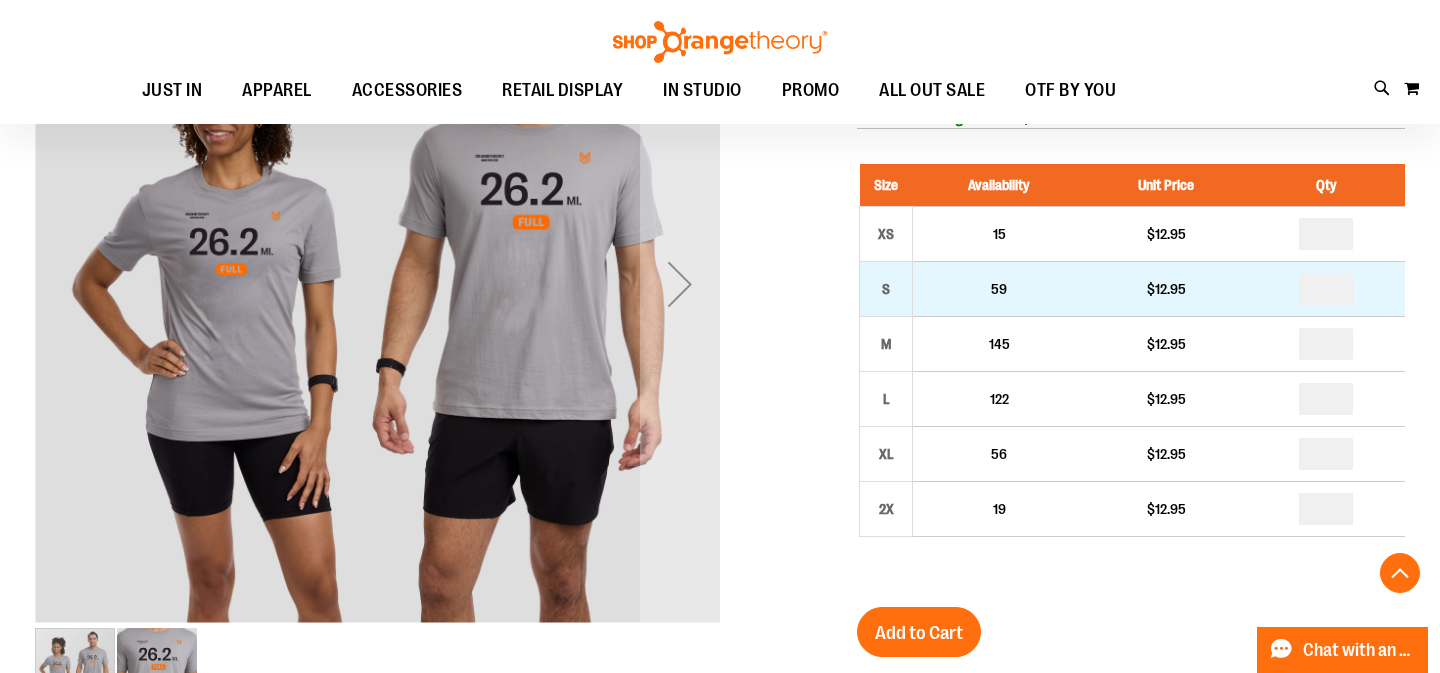 type on "**********" 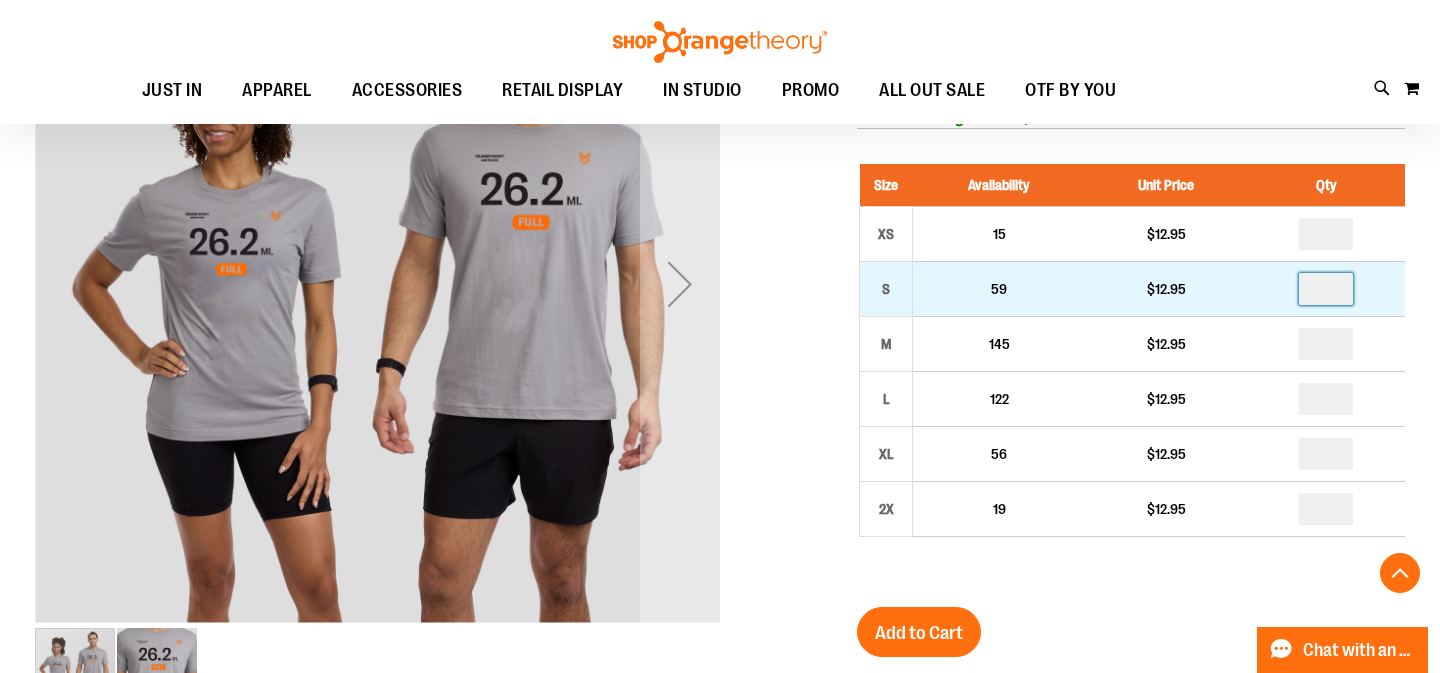 click at bounding box center (1326, 289) 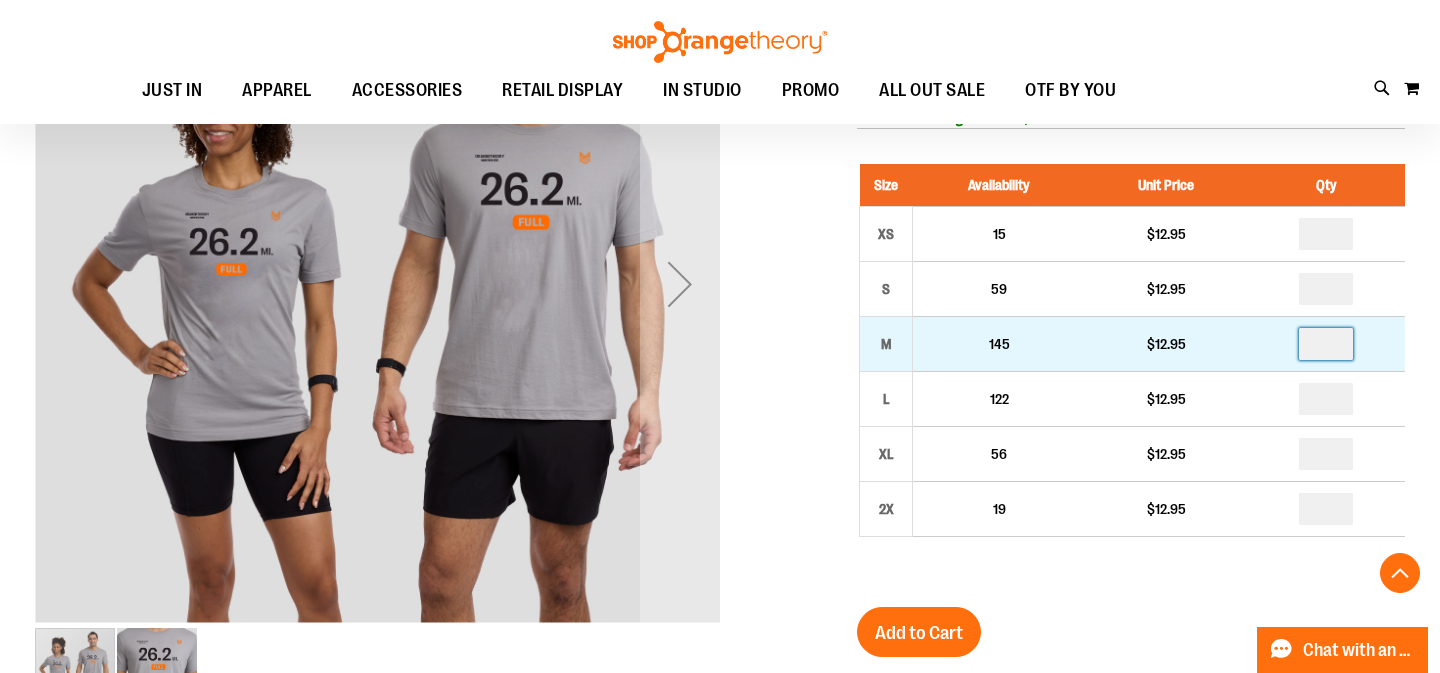 click at bounding box center (1326, 344) 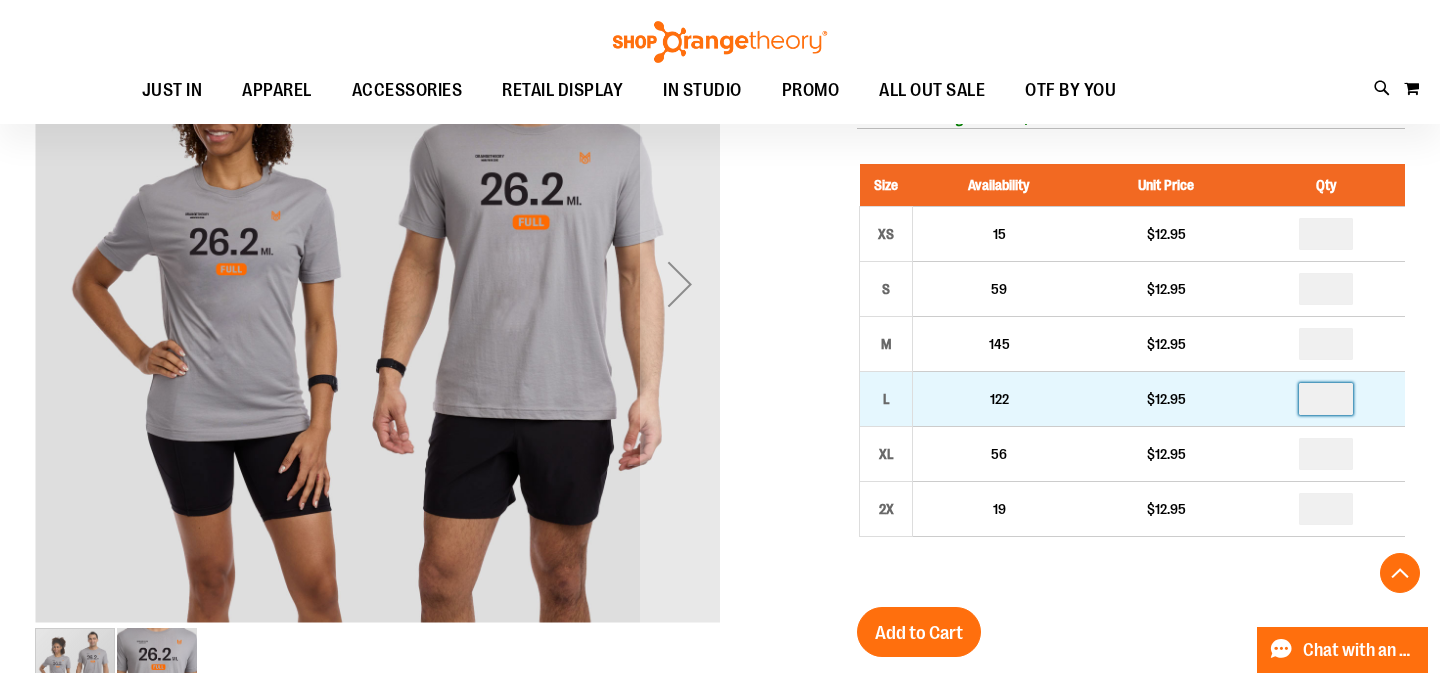 click at bounding box center [1326, 399] 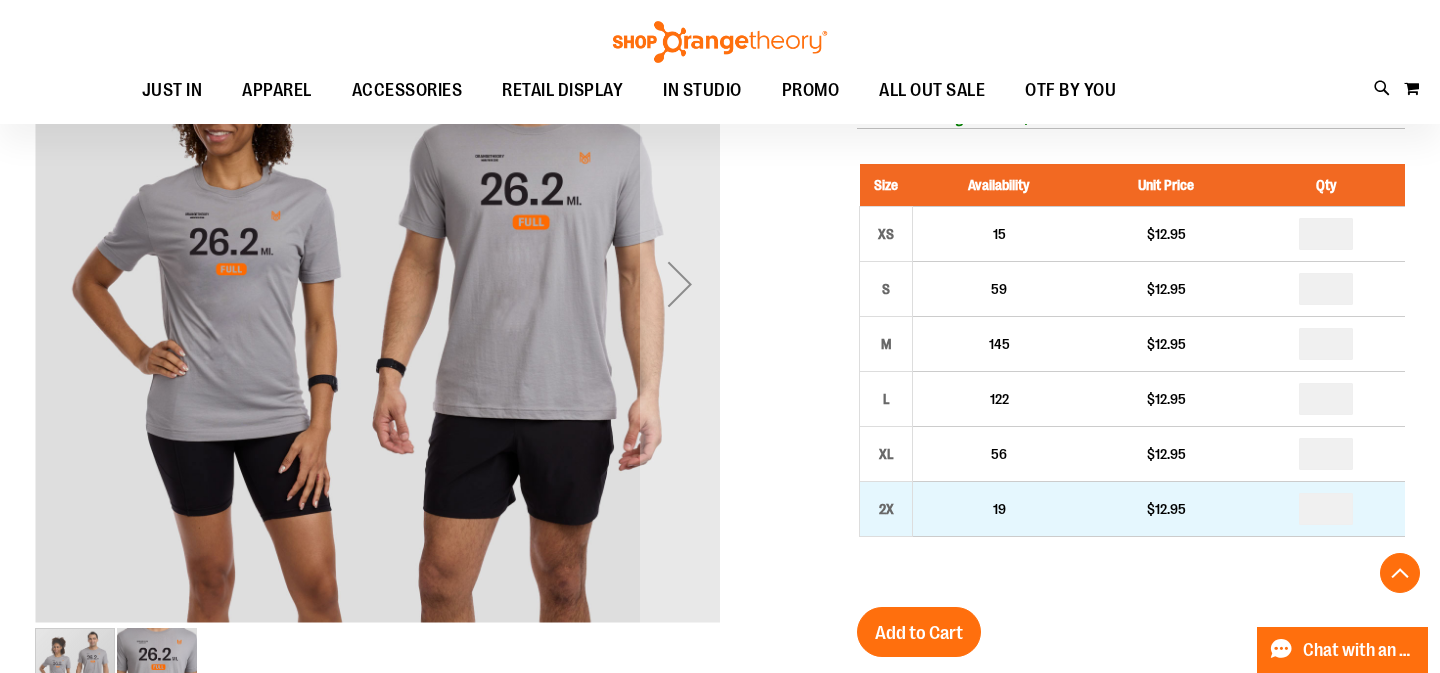 type on "*" 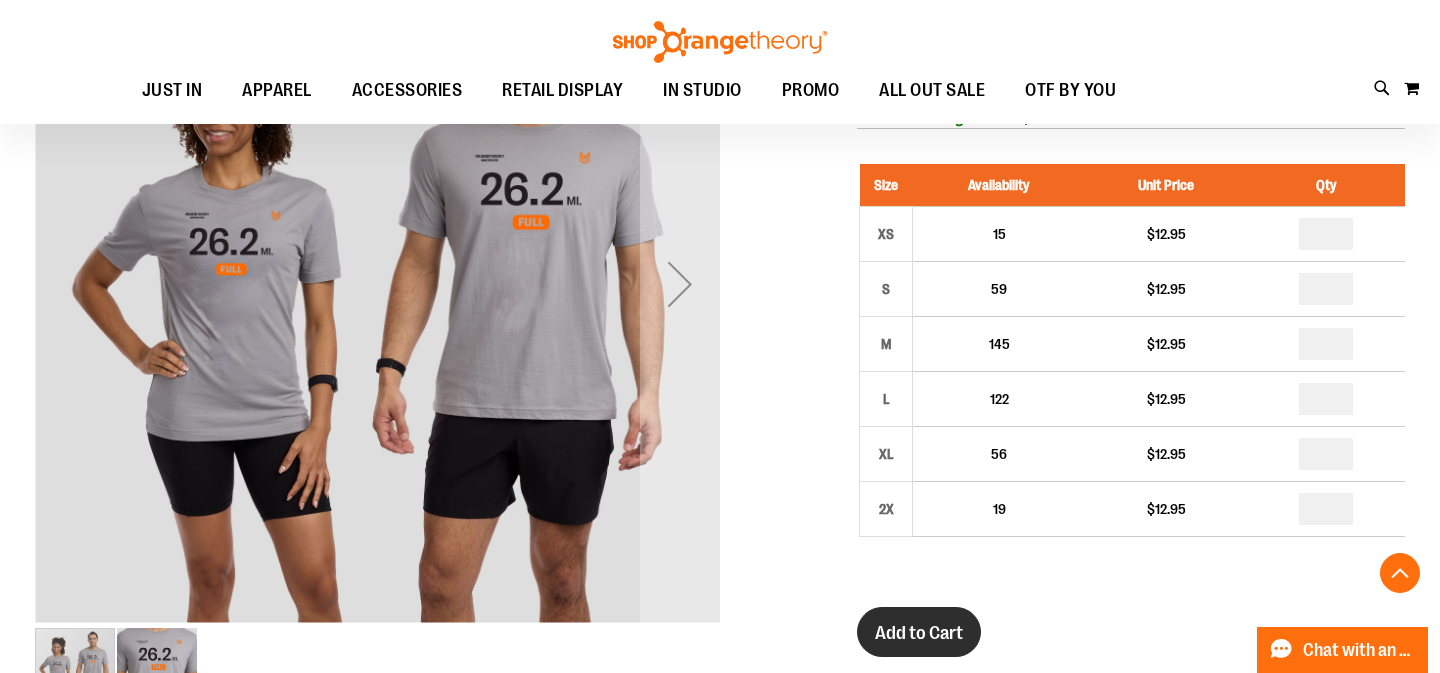 click on "Add to Cart" at bounding box center [919, 632] 